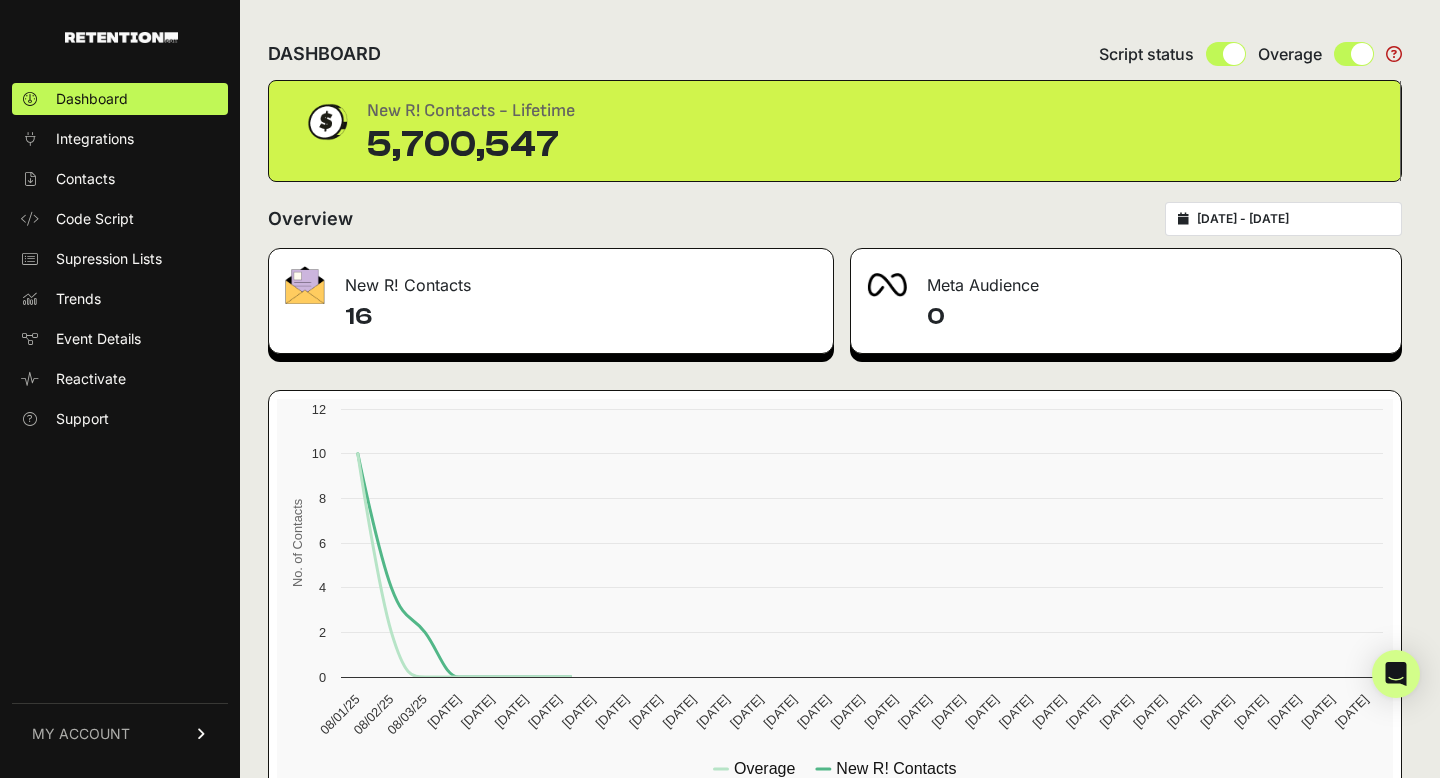 scroll, scrollTop: 0, scrollLeft: 0, axis: both 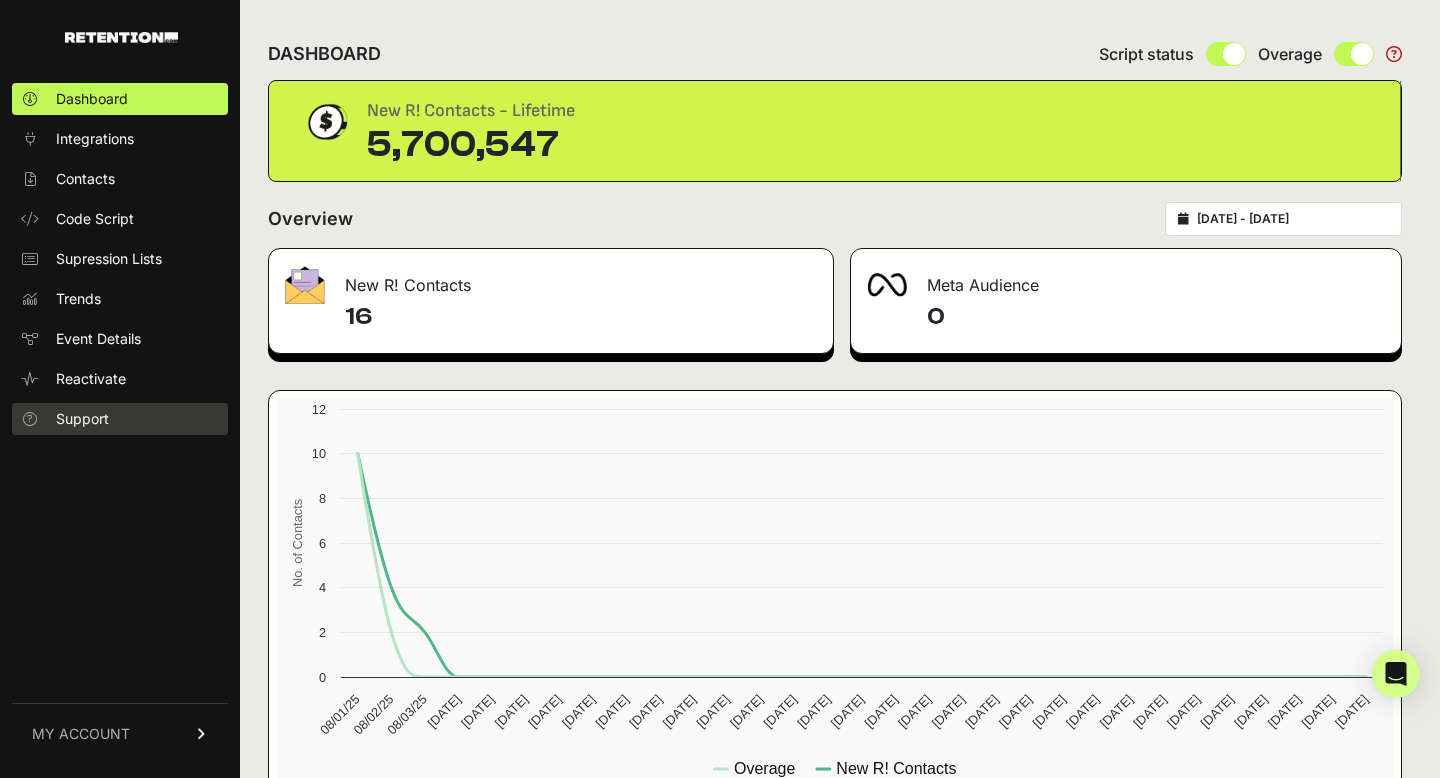 click on "Support" at bounding box center (120, 419) 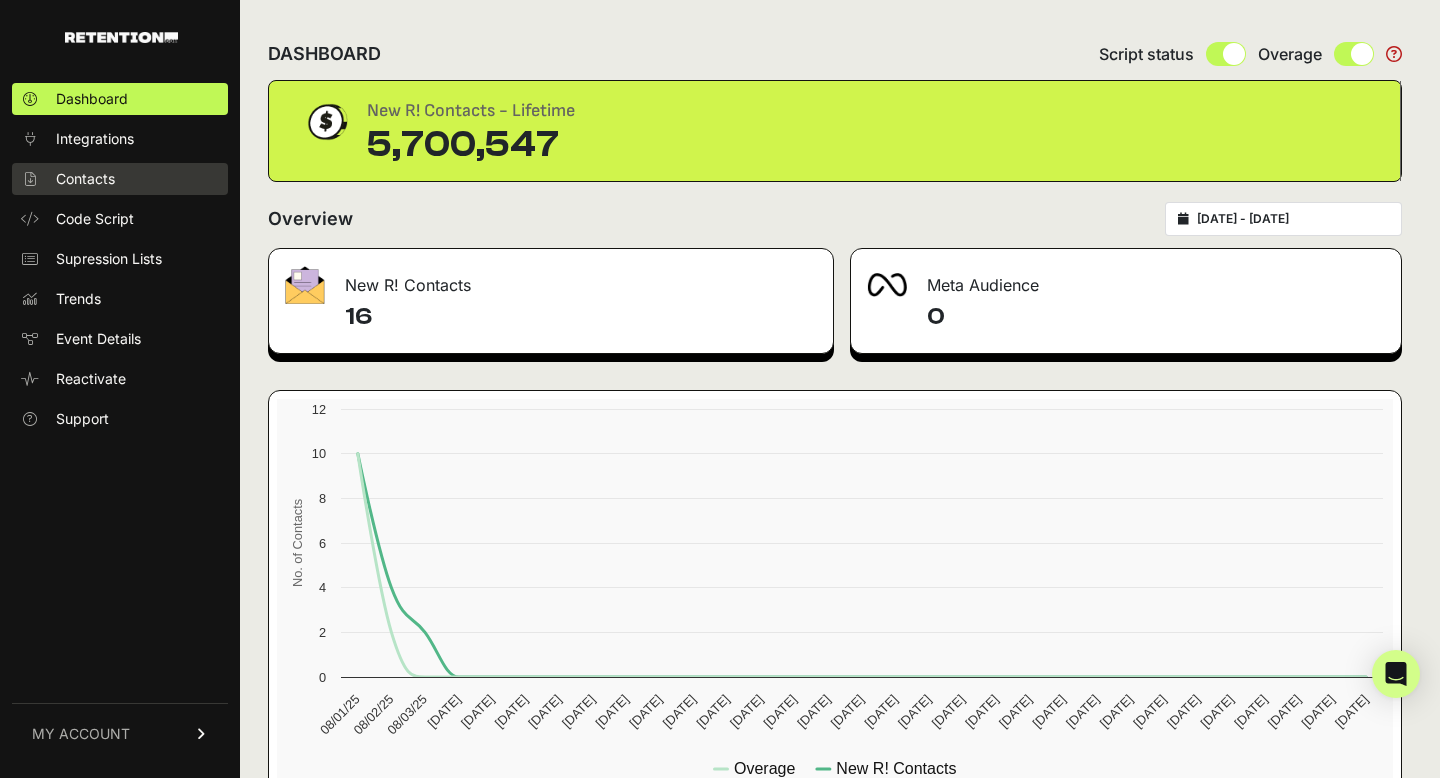 click on "Contacts" at bounding box center (85, 179) 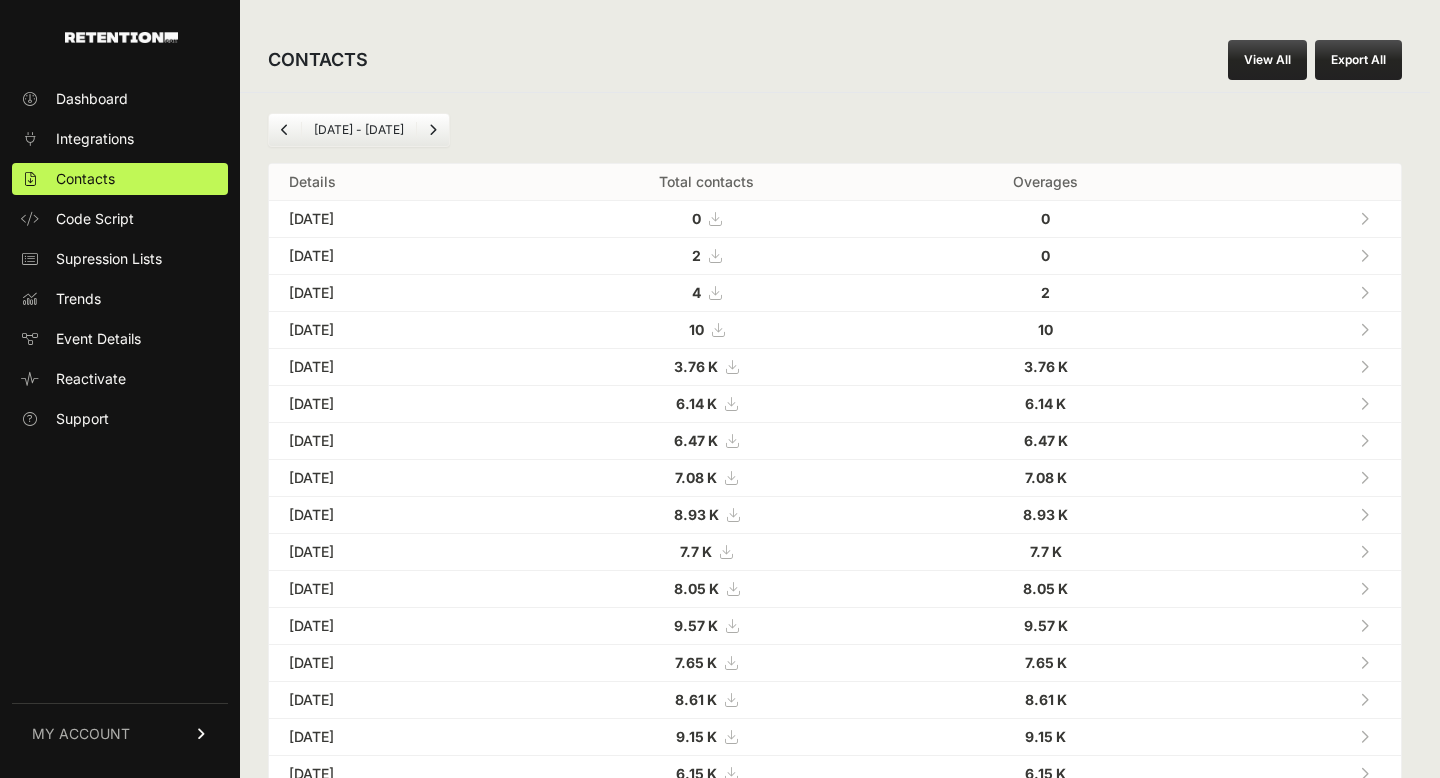 scroll, scrollTop: 0, scrollLeft: 0, axis: both 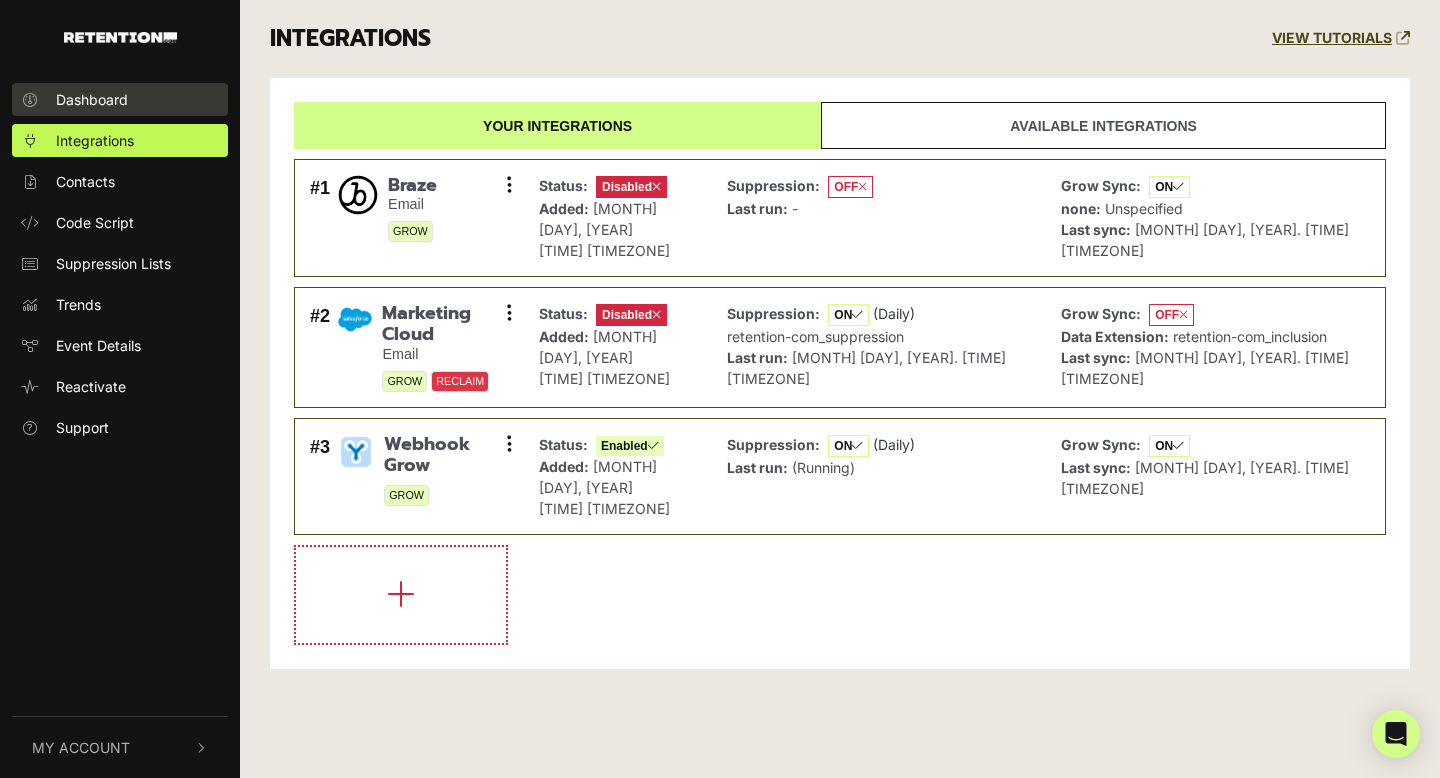 click on "Dashboard" at bounding box center [120, 99] 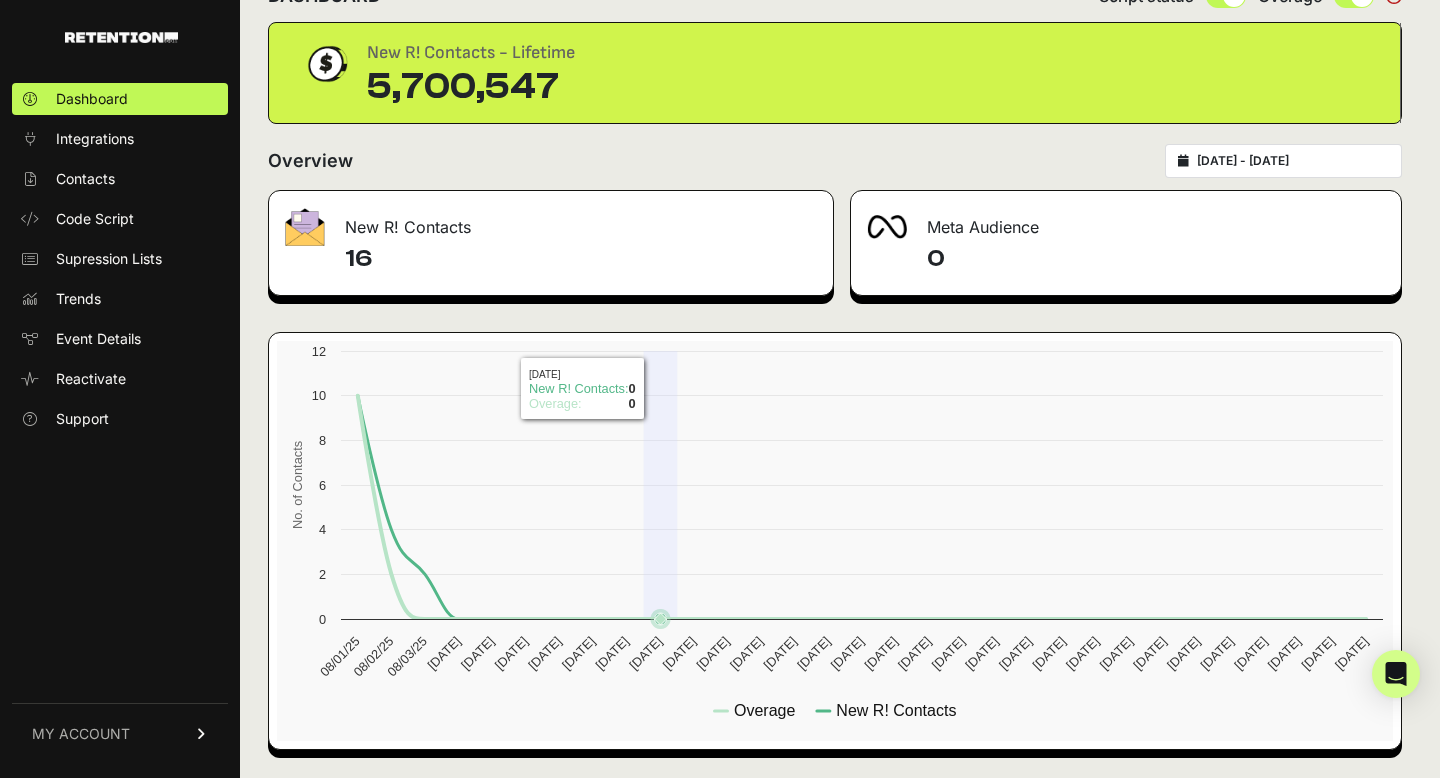 scroll, scrollTop: 0, scrollLeft: 0, axis: both 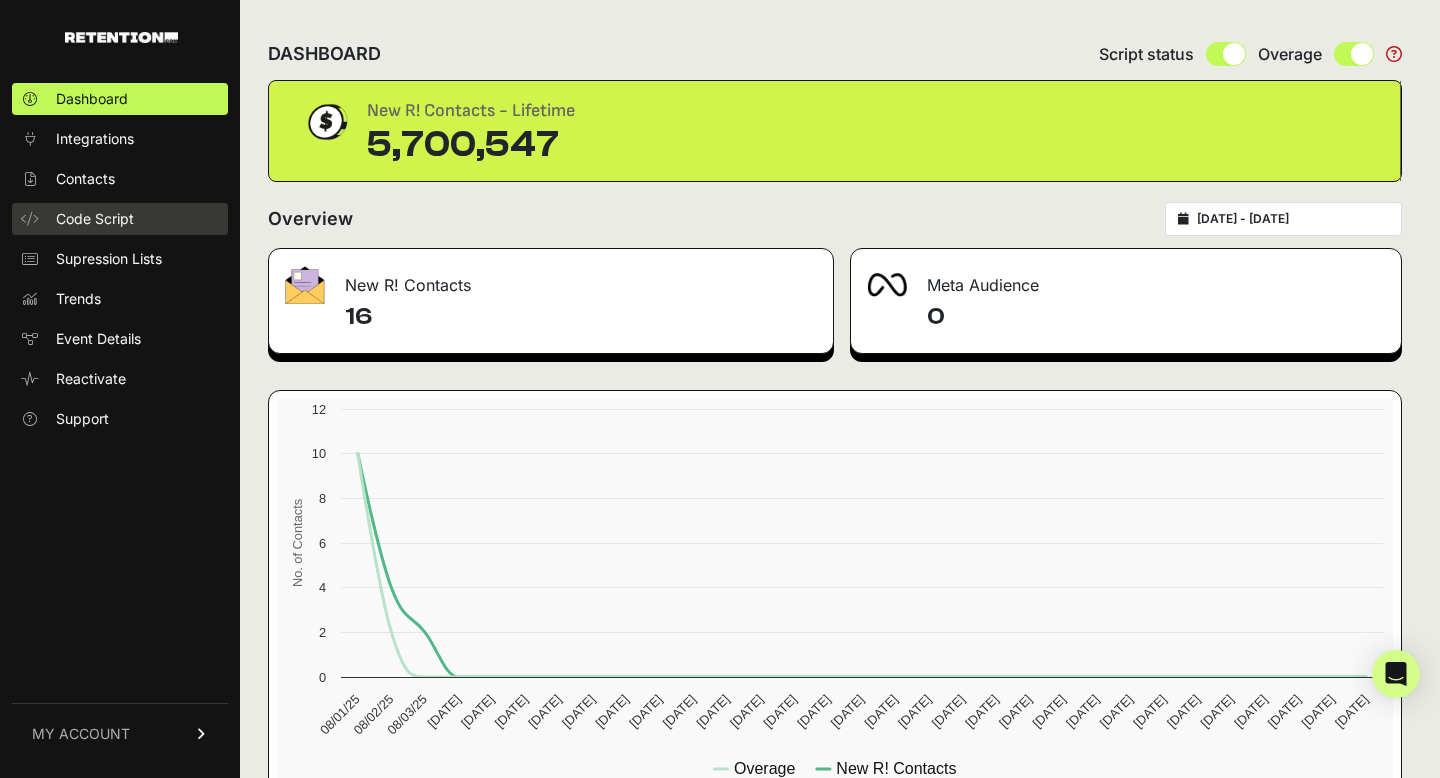 click on "Code Script" at bounding box center (120, 219) 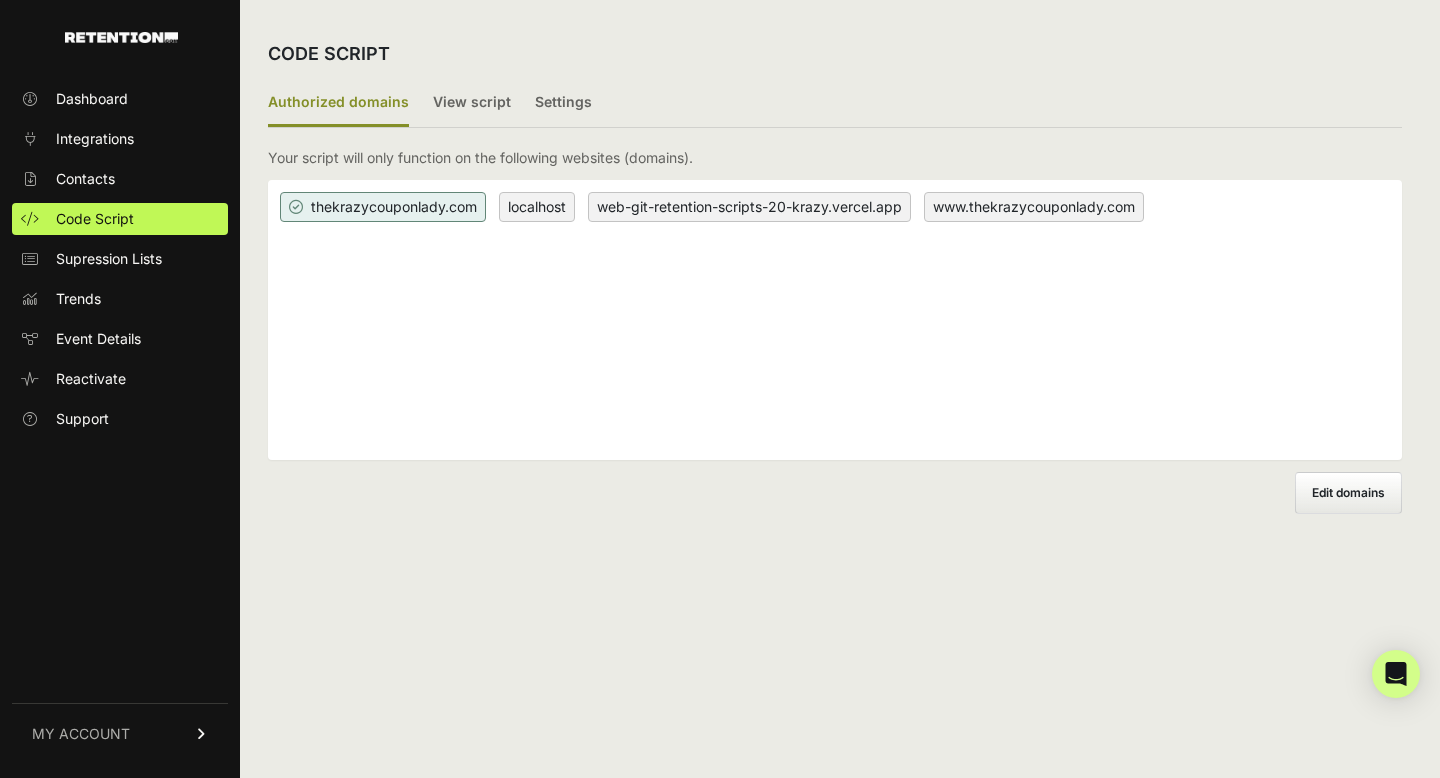 scroll, scrollTop: 0, scrollLeft: 0, axis: both 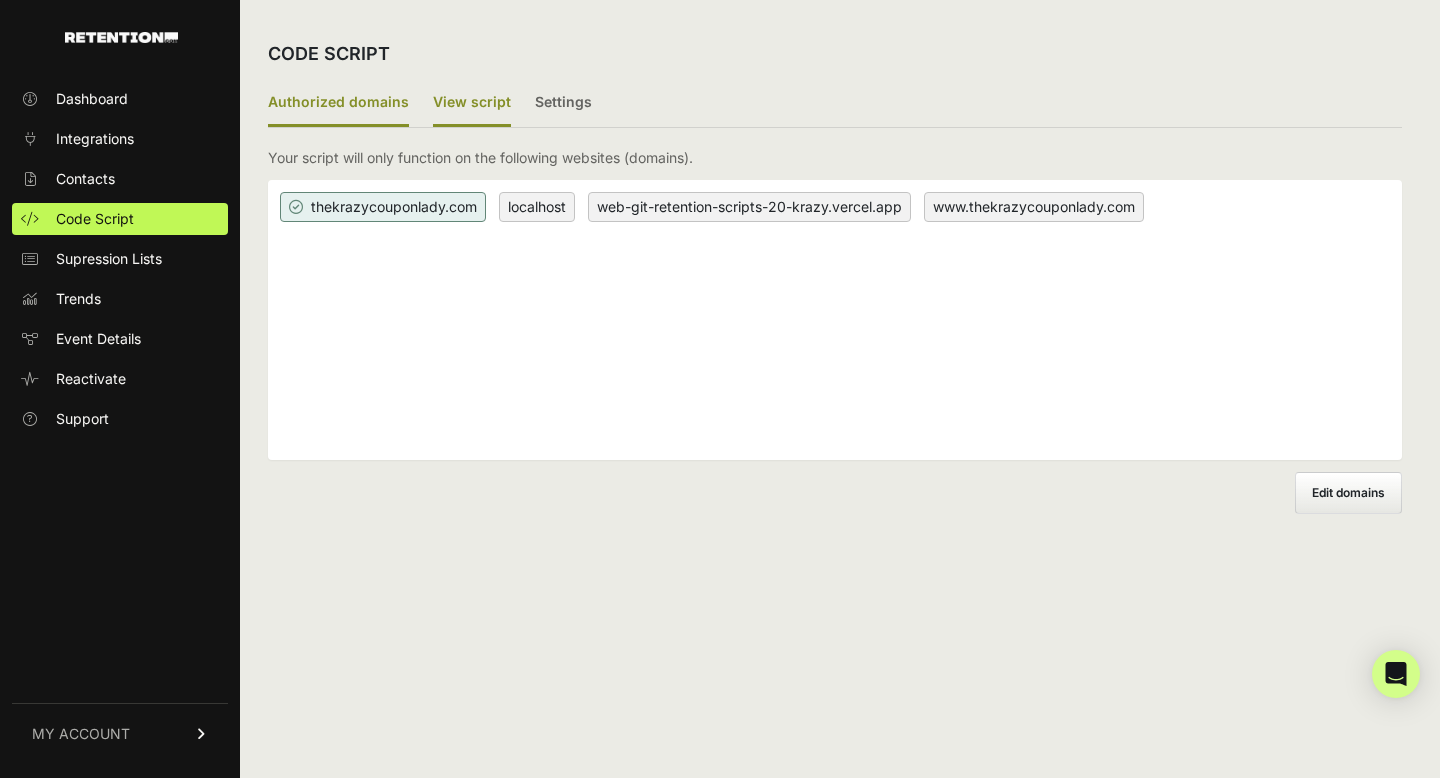 click on "View script" at bounding box center (472, 103) 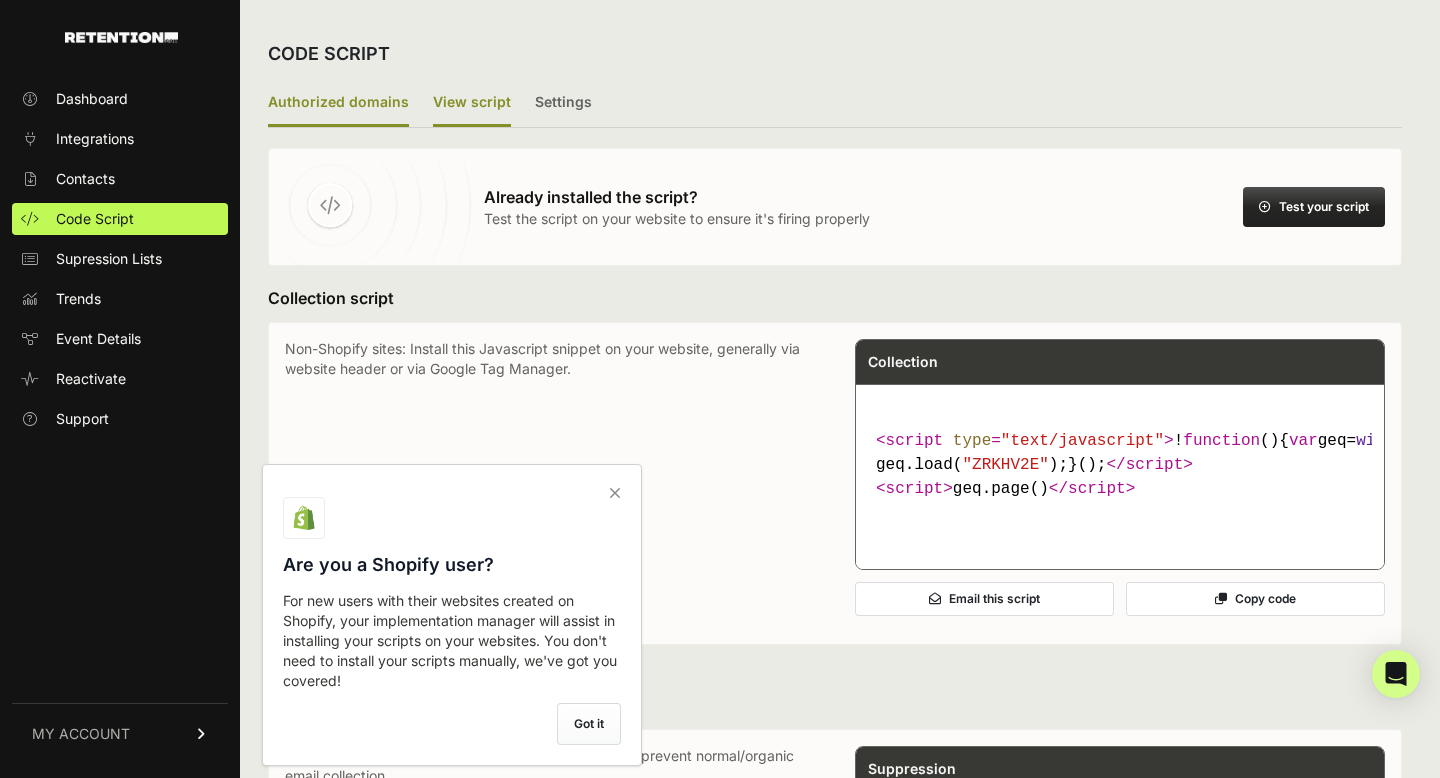 click on "Authorized domains" at bounding box center [338, 103] 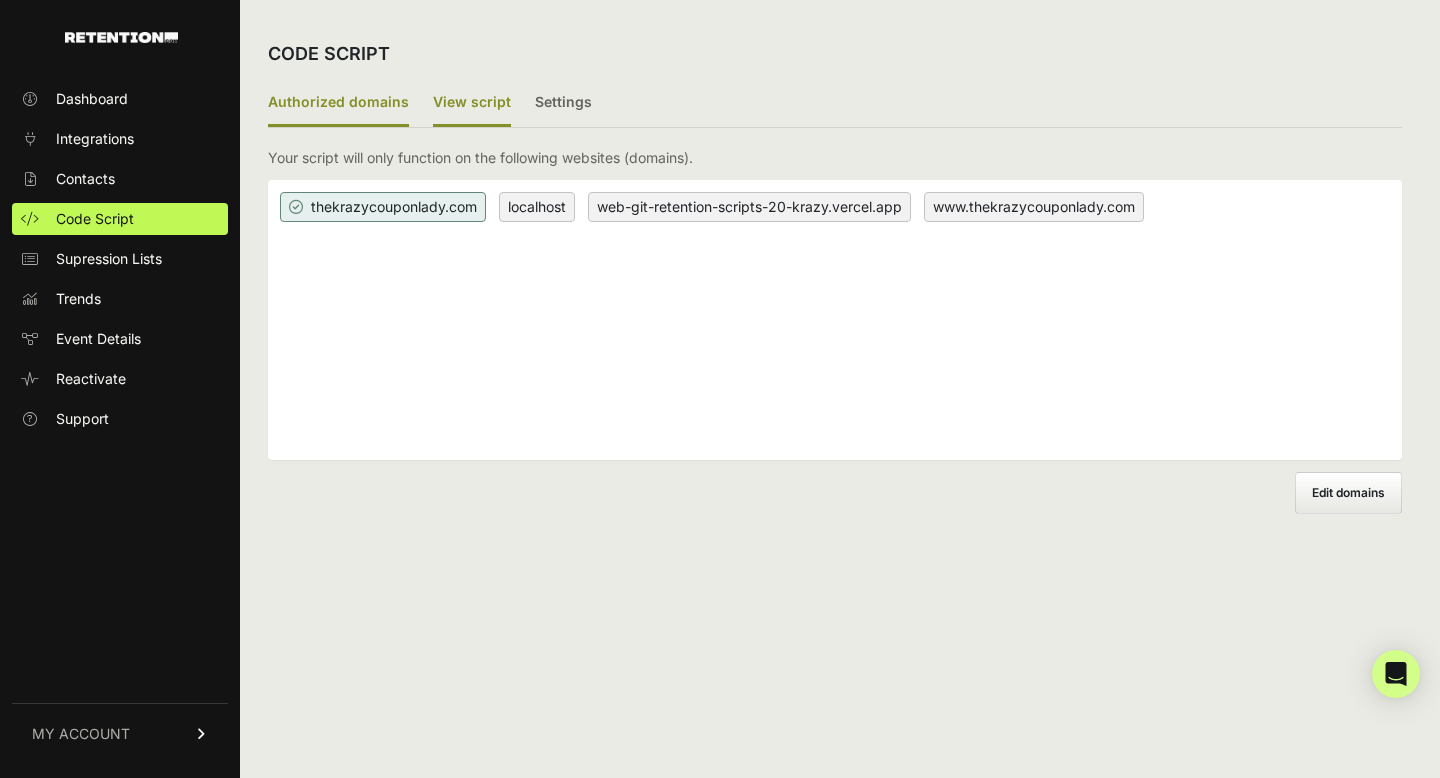 click on "View script" at bounding box center [472, 103] 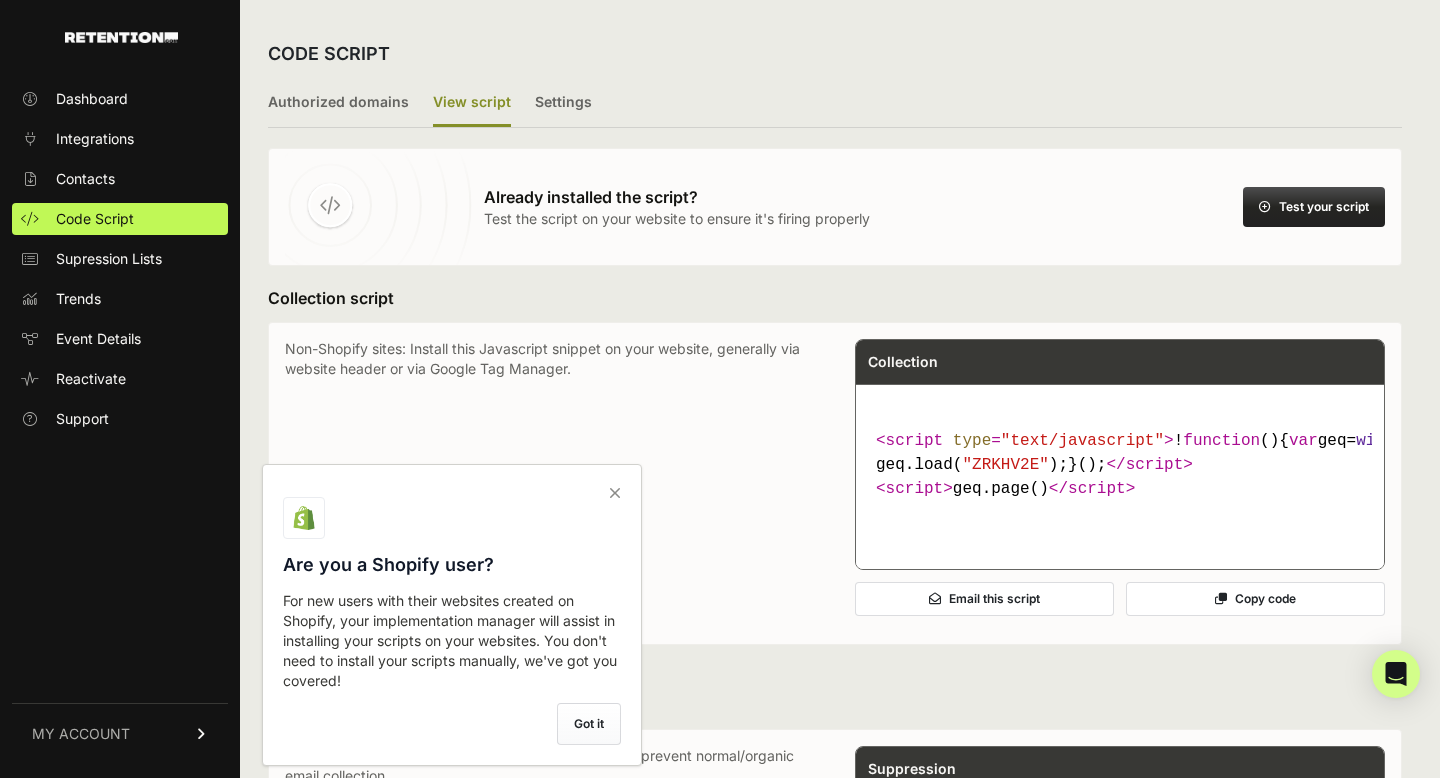 click at bounding box center [615, 493] 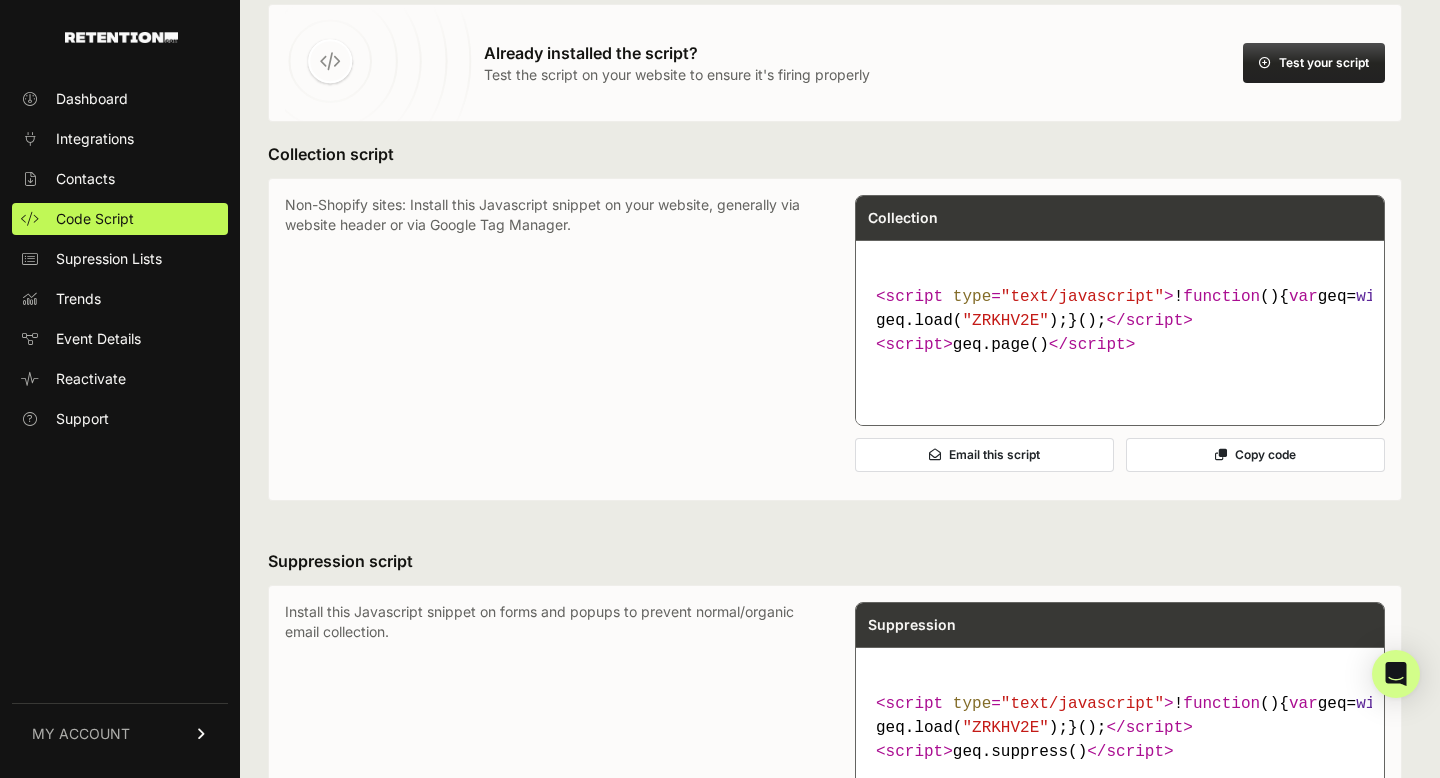 scroll, scrollTop: 0, scrollLeft: 0, axis: both 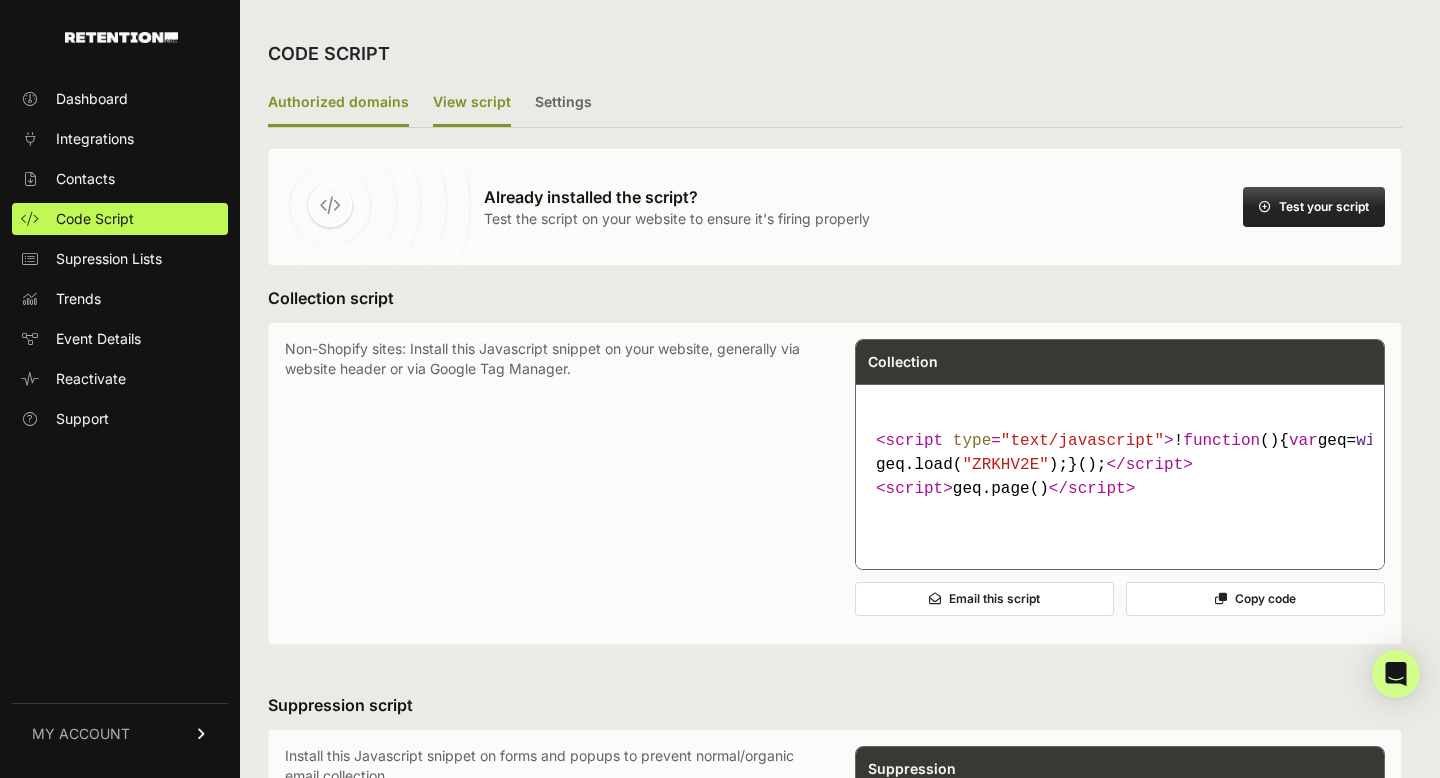 click on "Authorized domains" at bounding box center [338, 103] 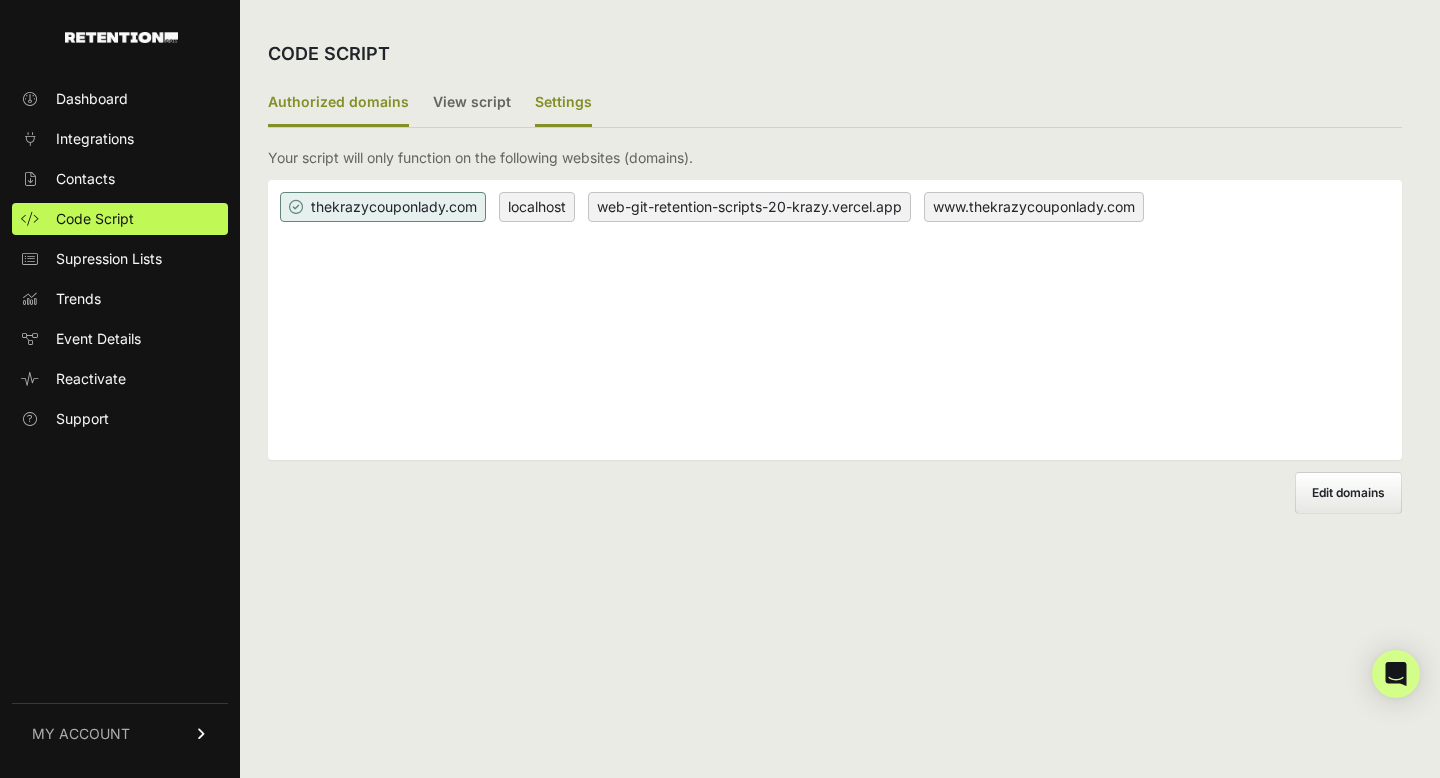 click on "Settings" at bounding box center (563, 103) 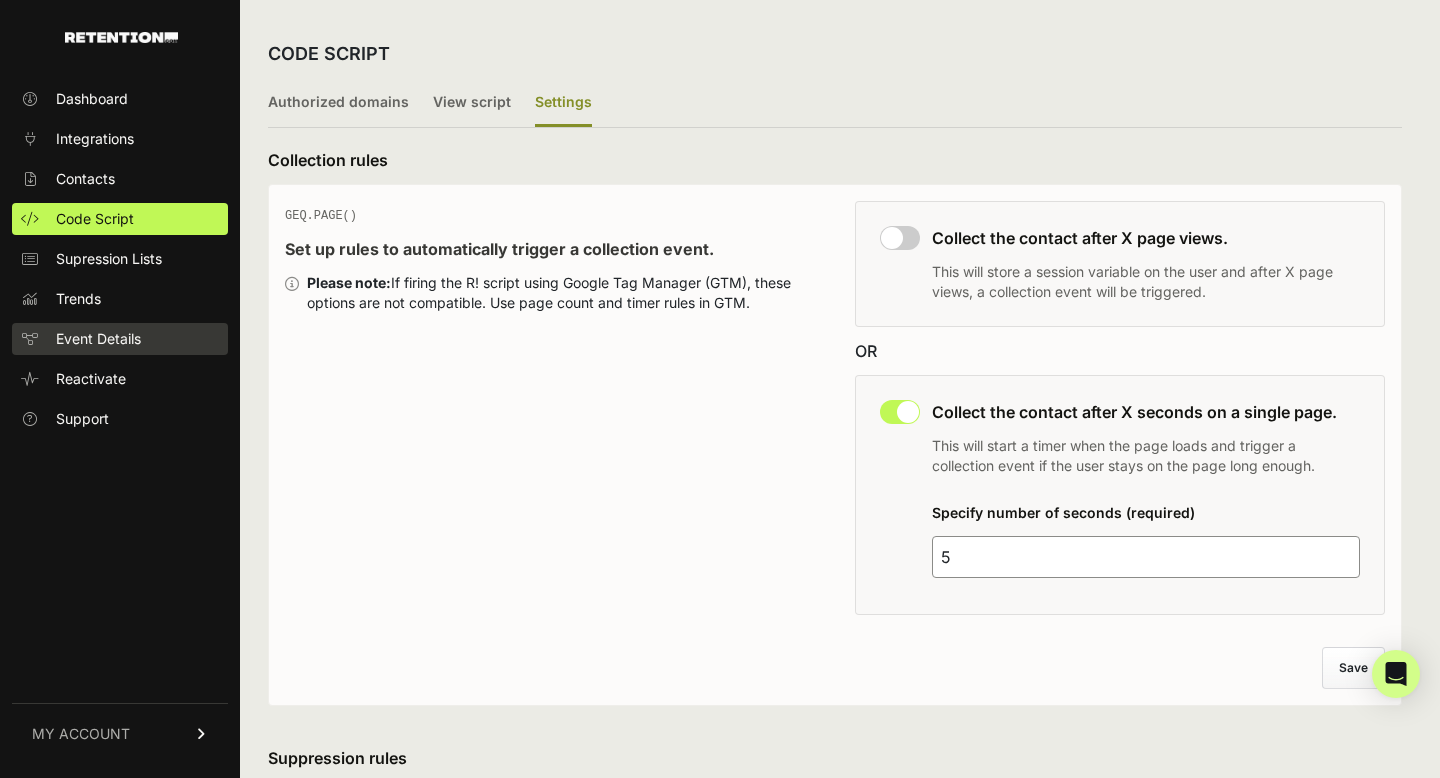 click on "Event Details" at bounding box center (120, 339) 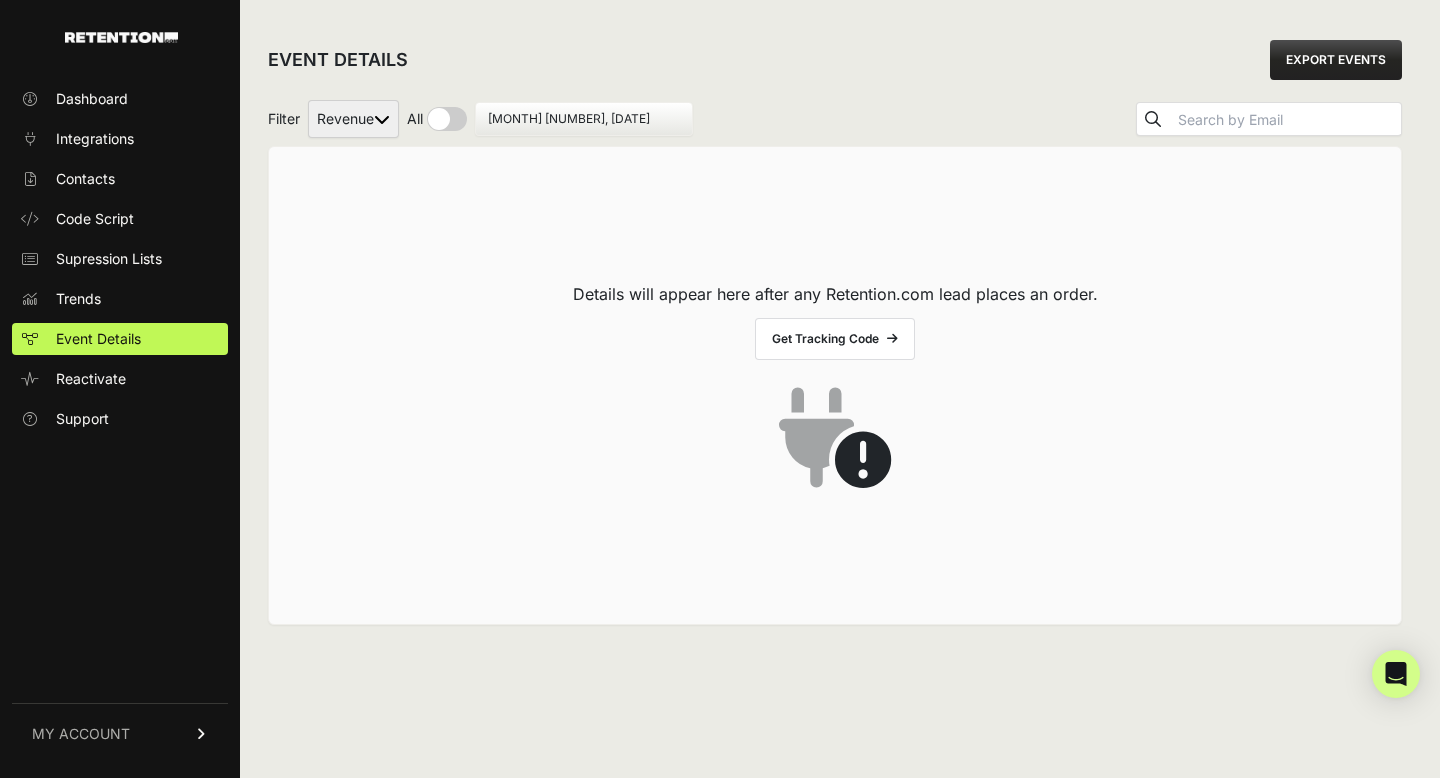 scroll, scrollTop: 0, scrollLeft: 0, axis: both 